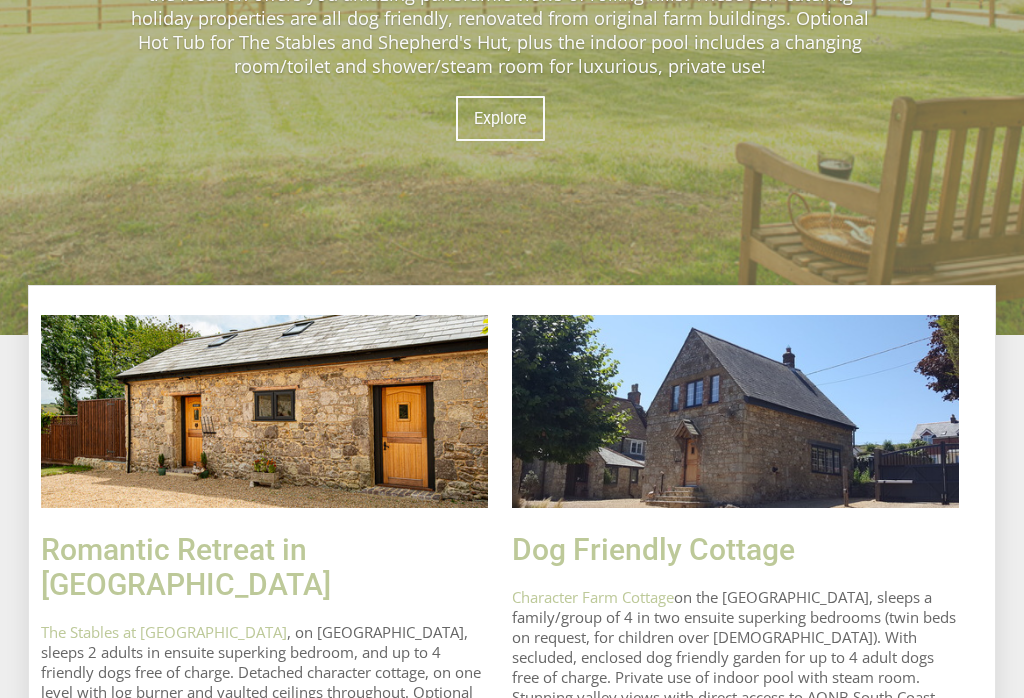 scroll, scrollTop: 602, scrollLeft: 0, axis: vertical 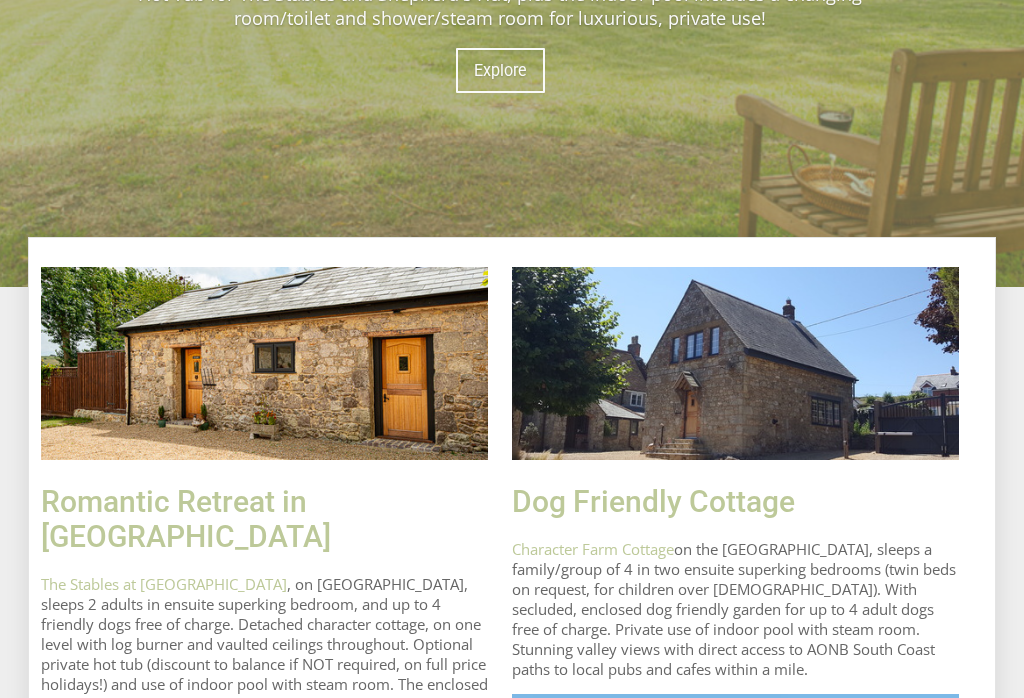 click on "Character Farm Cottage" at bounding box center [593, 549] 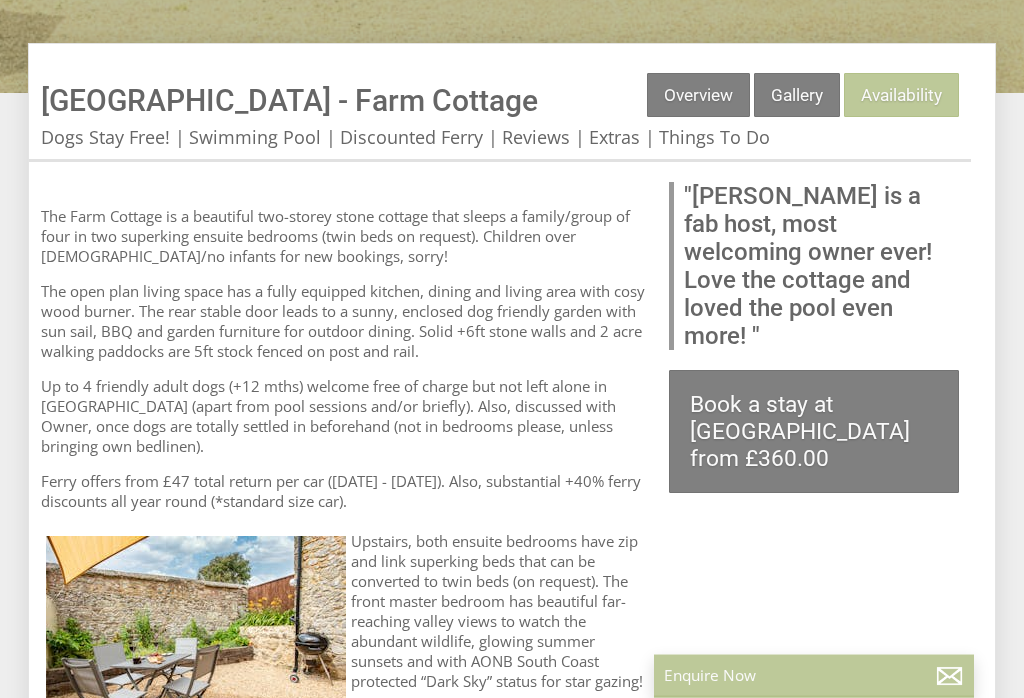 scroll, scrollTop: 649, scrollLeft: 0, axis: vertical 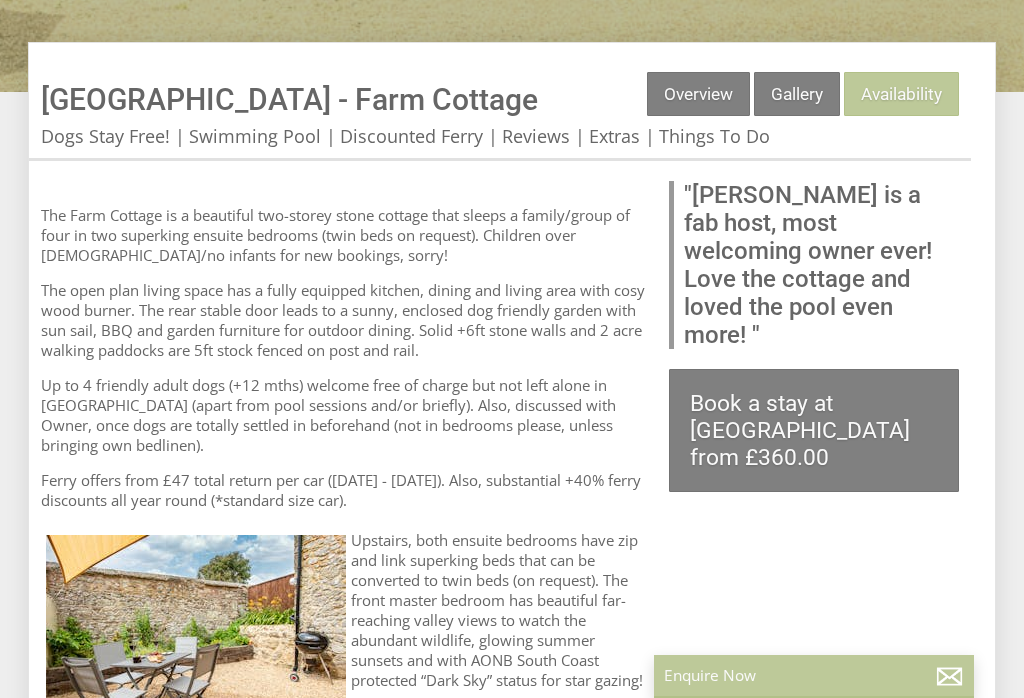 click on "Availability" at bounding box center (901, 94) 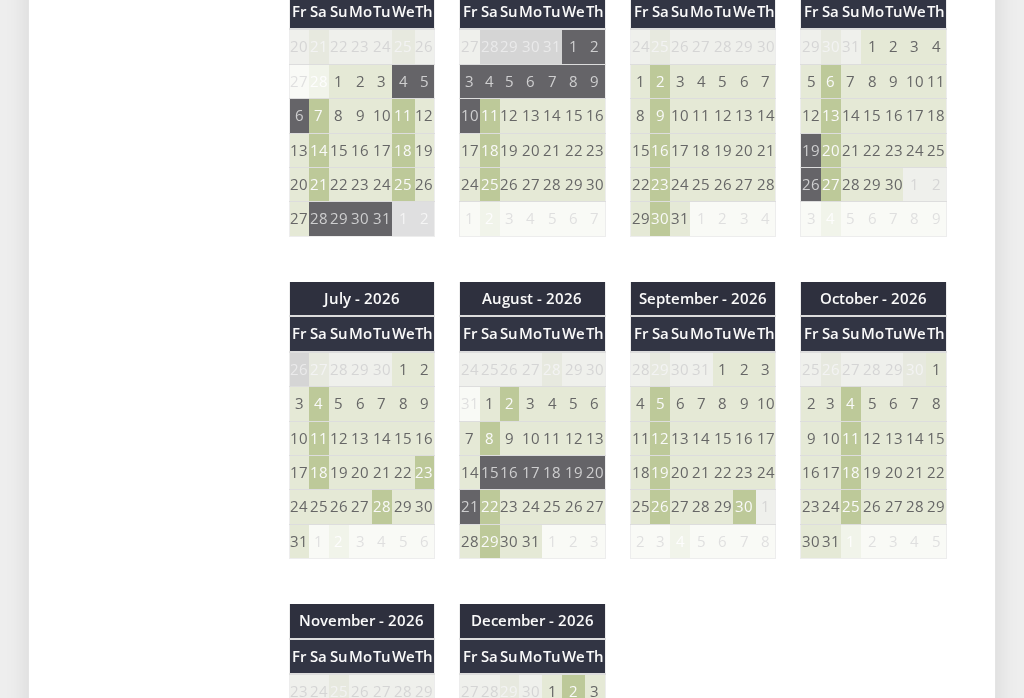 scroll, scrollTop: 1520, scrollLeft: 0, axis: vertical 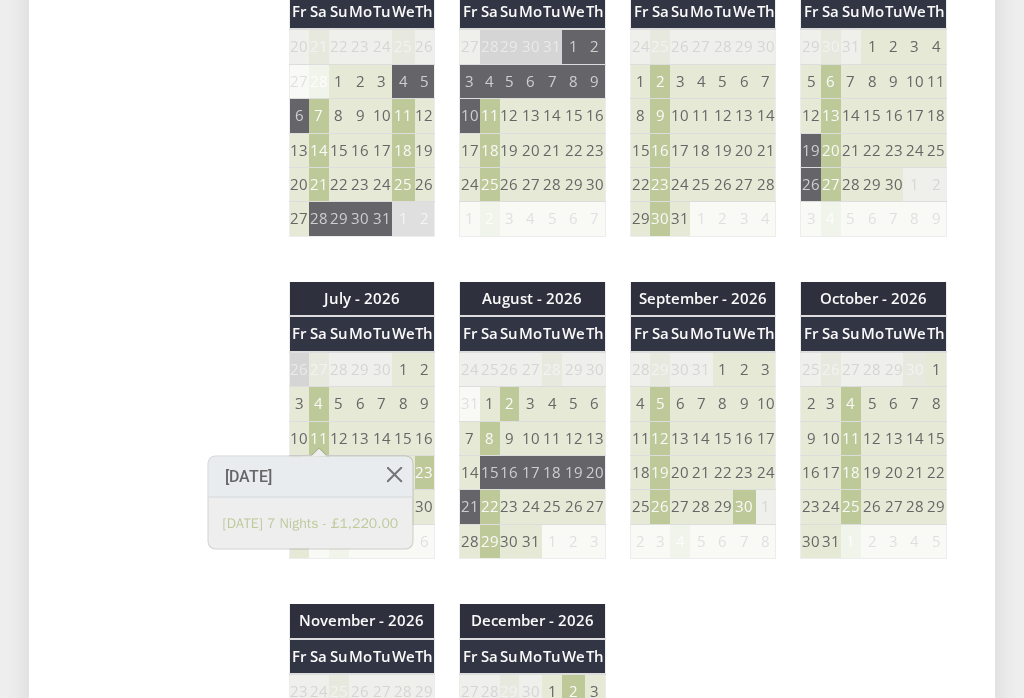 click at bounding box center [394, 474] 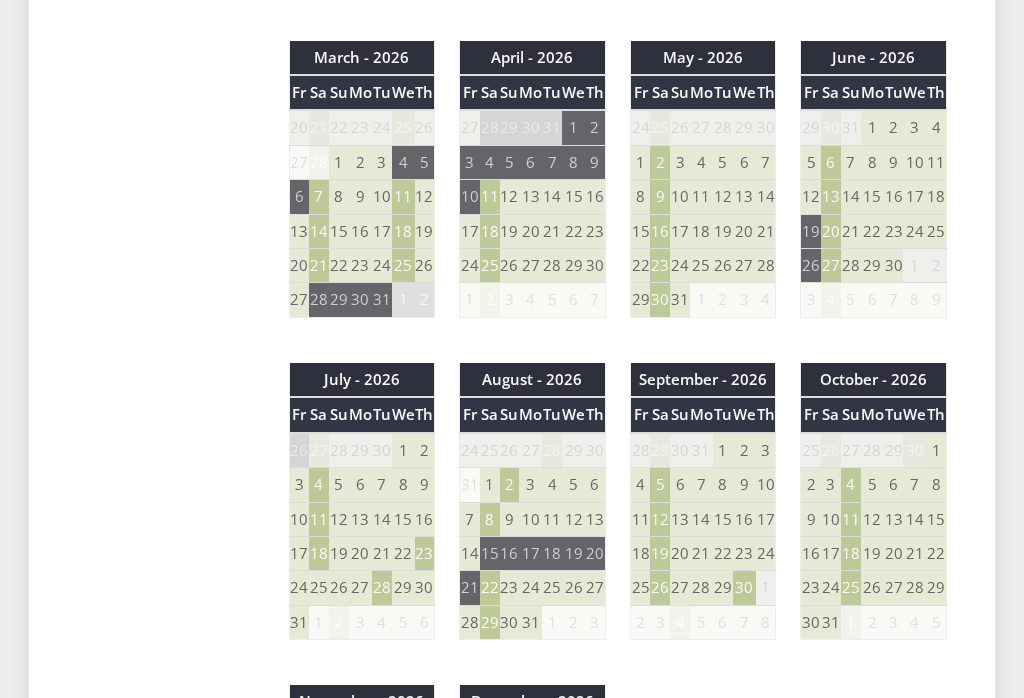 scroll, scrollTop: 1438, scrollLeft: 0, axis: vertical 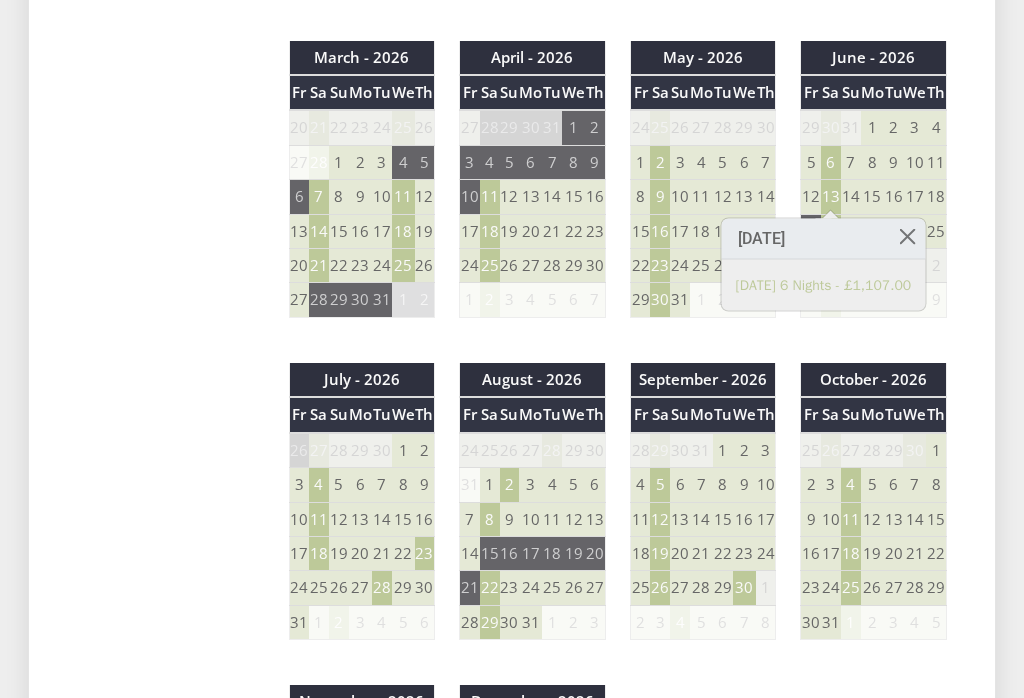 click at bounding box center [907, 236] 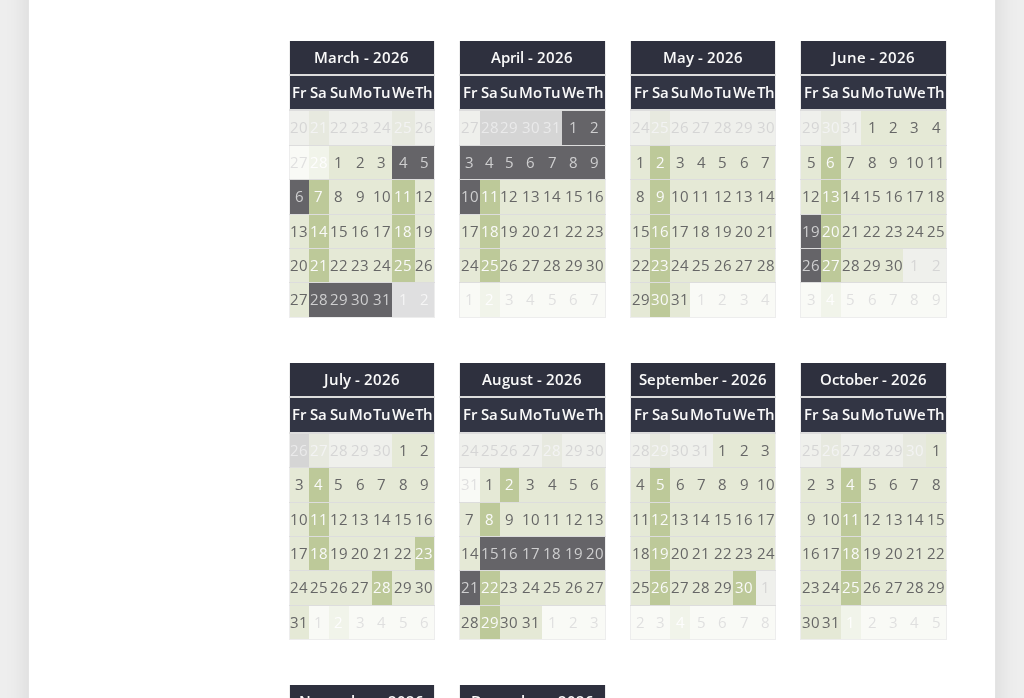click on "20" at bounding box center (831, 231) 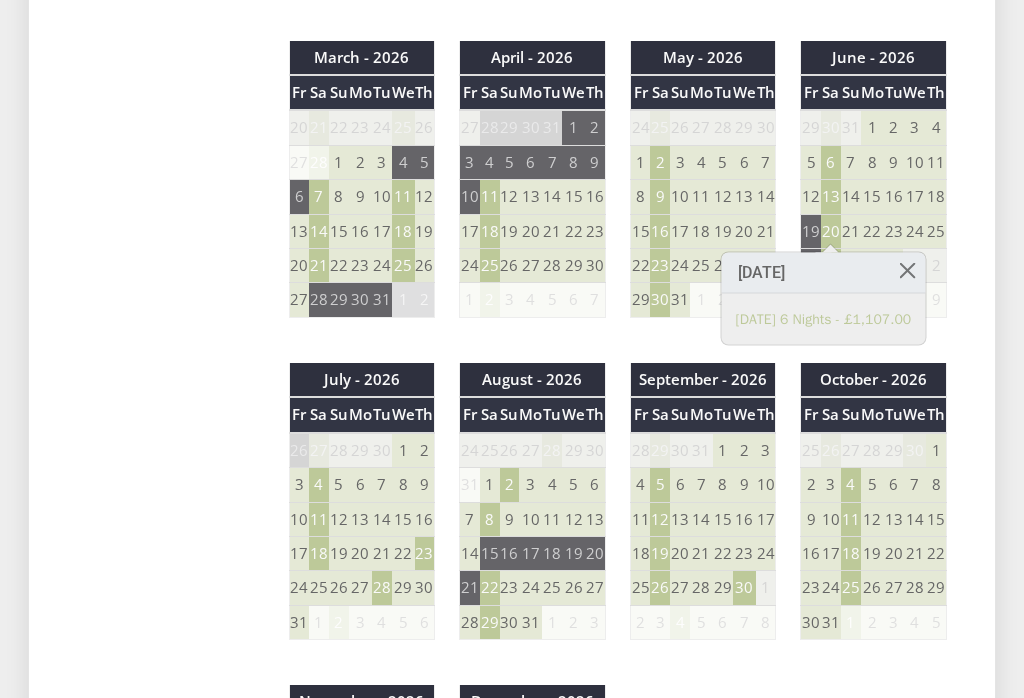 click at bounding box center [907, 270] 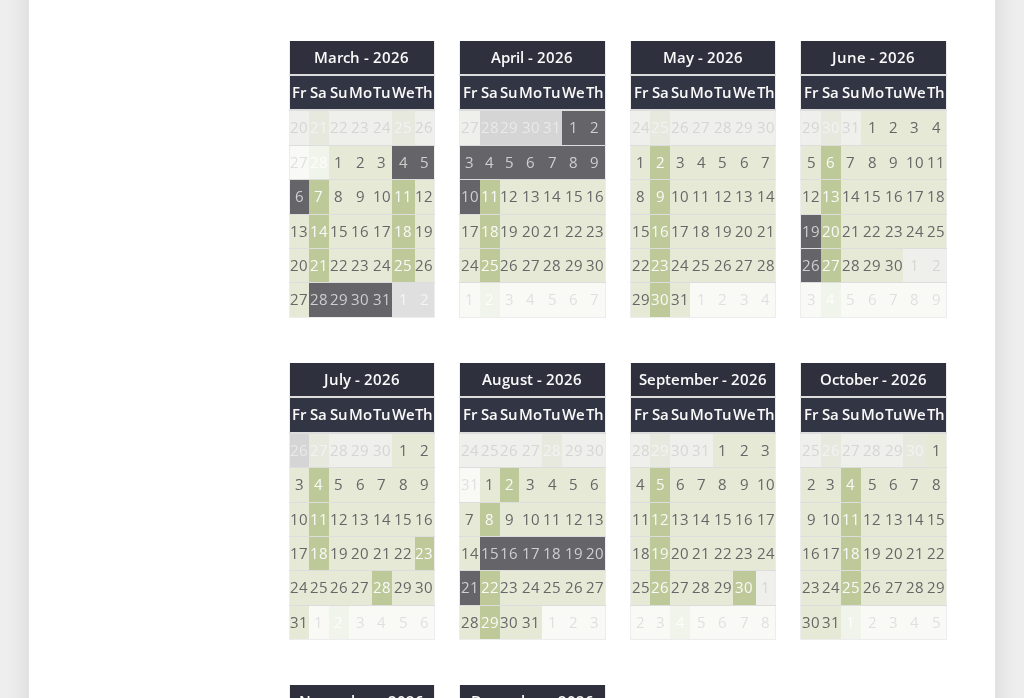 click on "27" at bounding box center (831, 266) 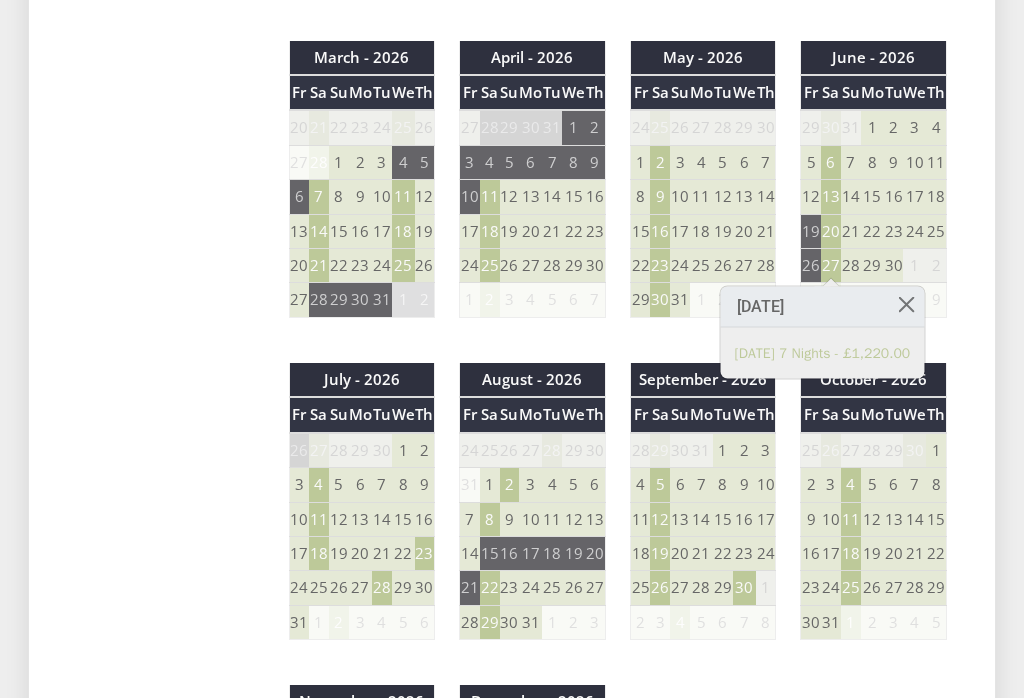 click at bounding box center [906, 304] 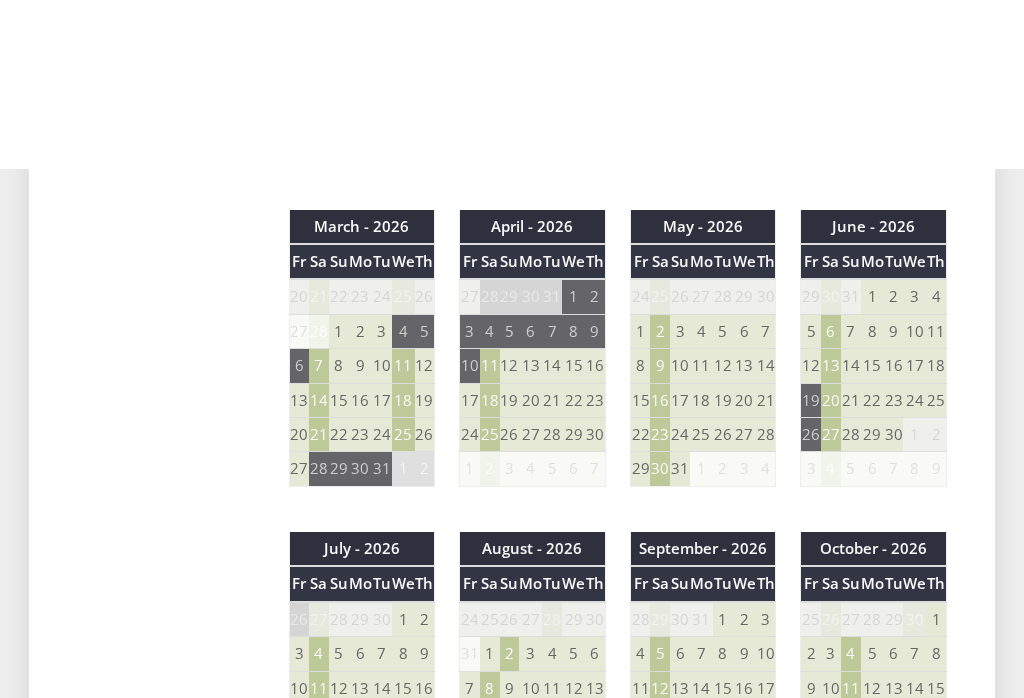 scroll, scrollTop: 1098, scrollLeft: 0, axis: vertical 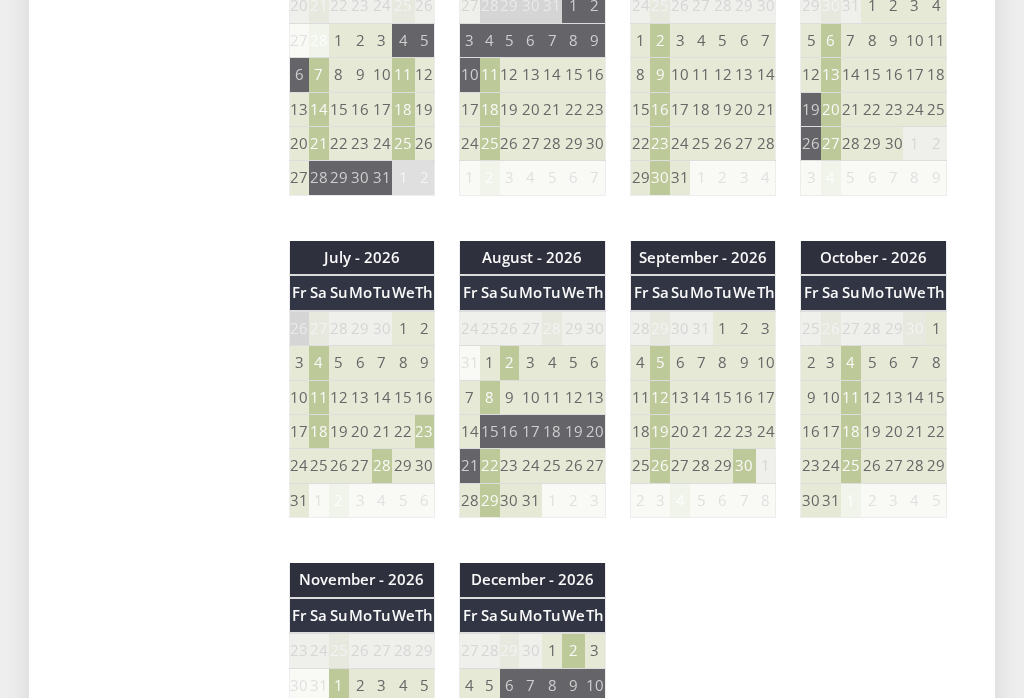 click on "11" at bounding box center (319, 398) 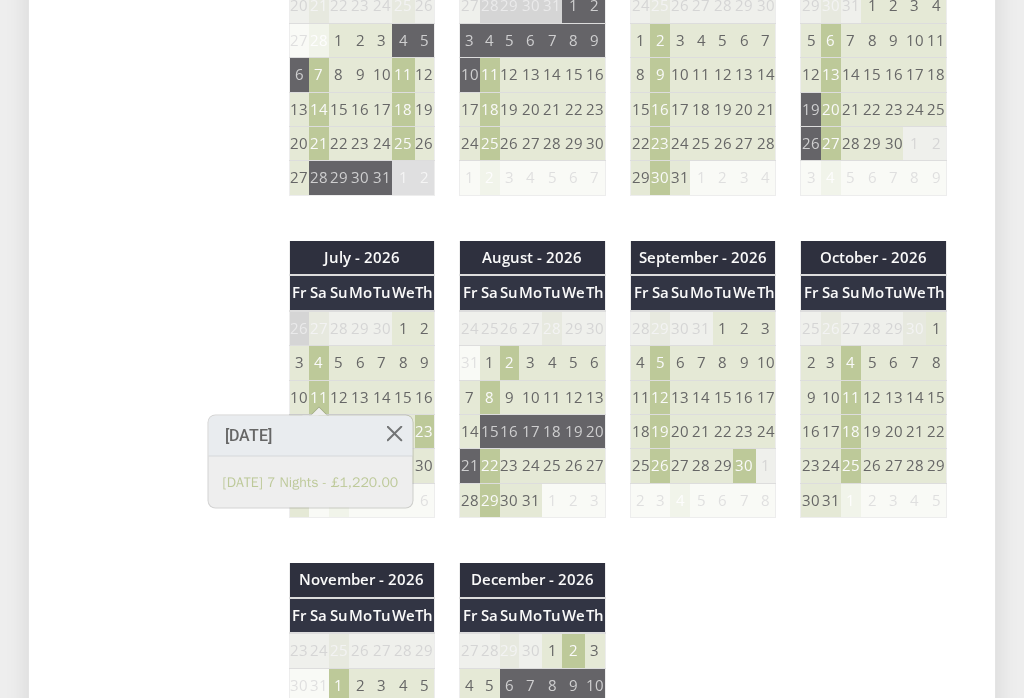 scroll, scrollTop: 1561, scrollLeft: 0, axis: vertical 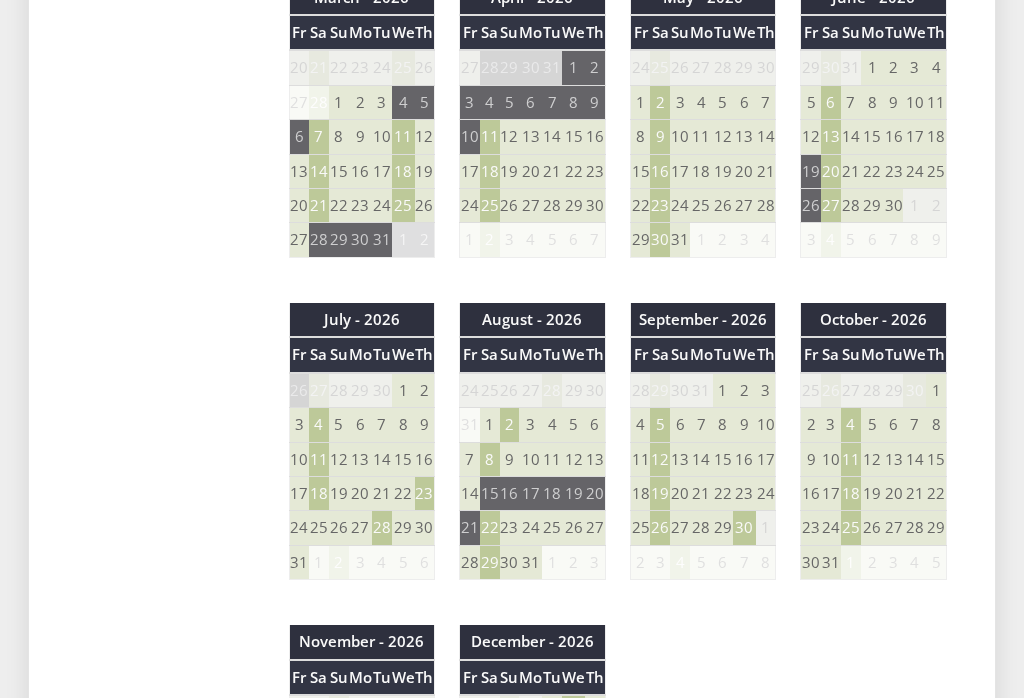 click on "4" at bounding box center (319, 426) 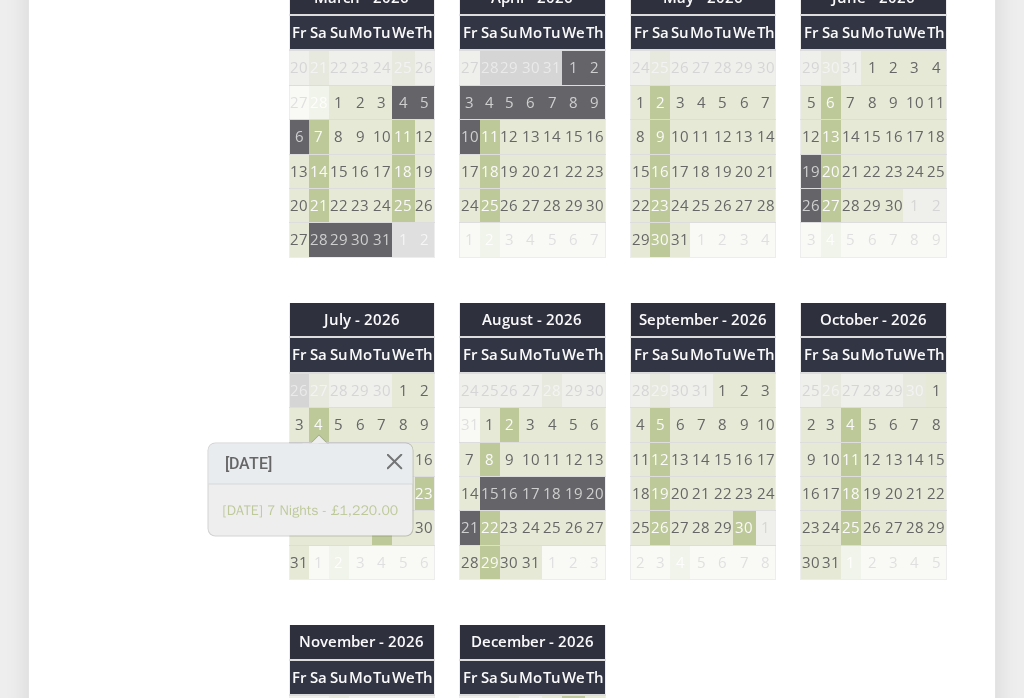 click on "July - 2025
Fr
Sa
Su
Mo
Tu
We
Th
27
28
29
30
1
2
3
4
5
6
7
8
9
10
11
12" at bounding box center [618, 139] 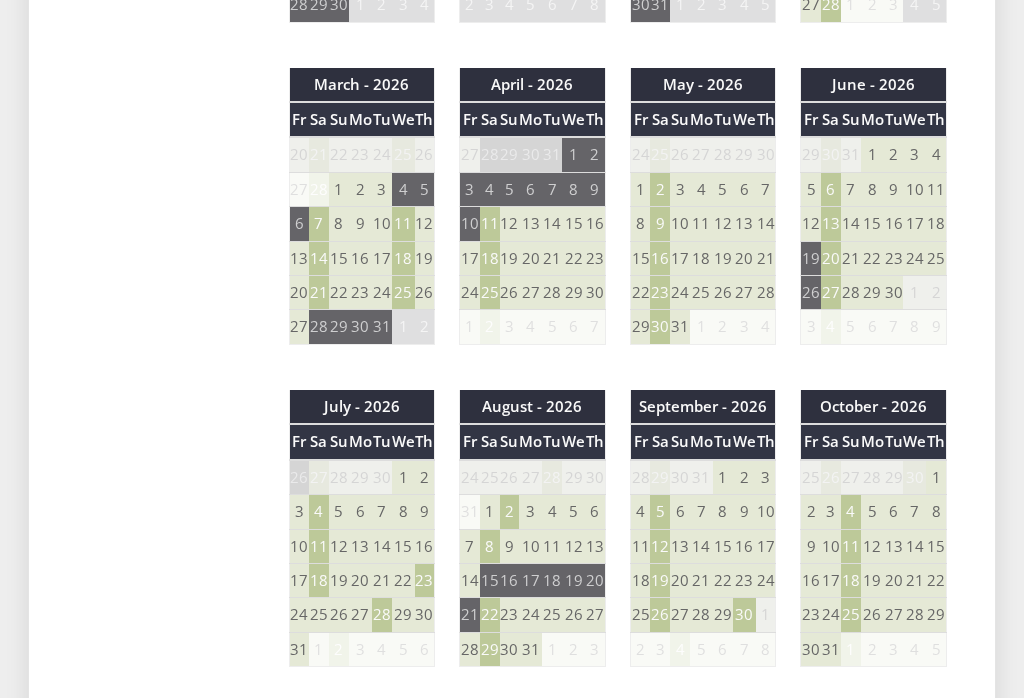 scroll, scrollTop: 1402, scrollLeft: 0, axis: vertical 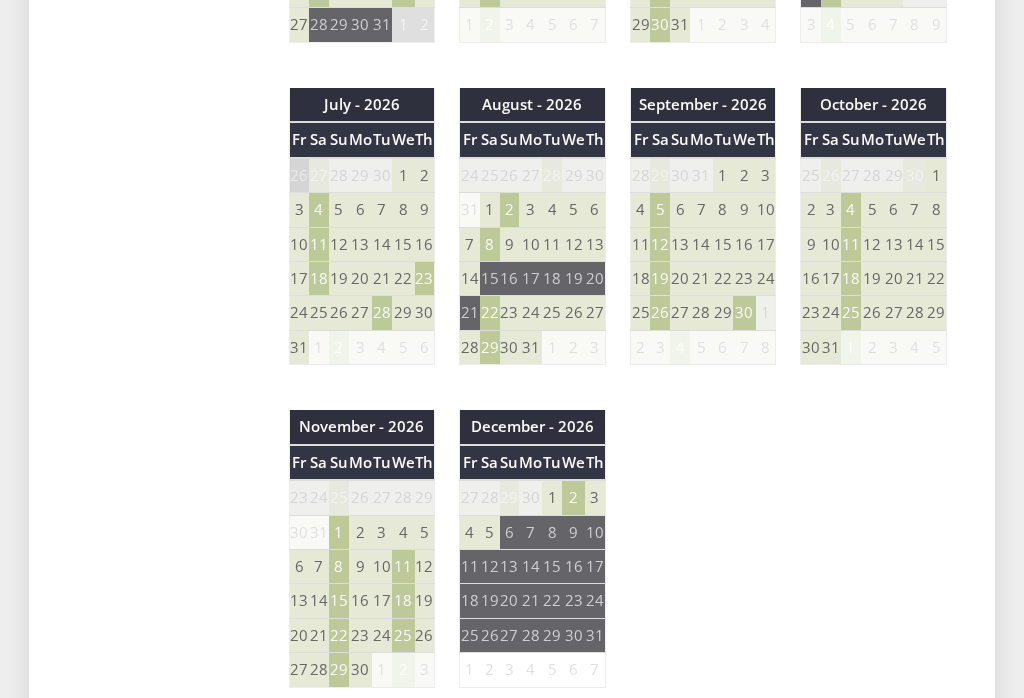 click on "8" at bounding box center (490, 245) 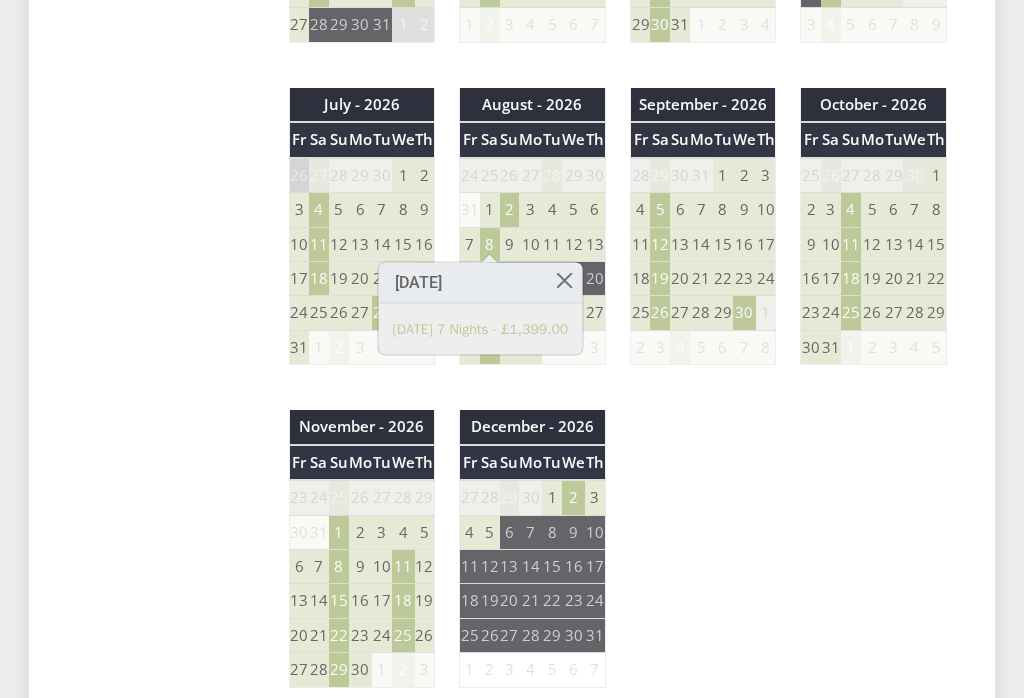 scroll, scrollTop: 1714, scrollLeft: 0, axis: vertical 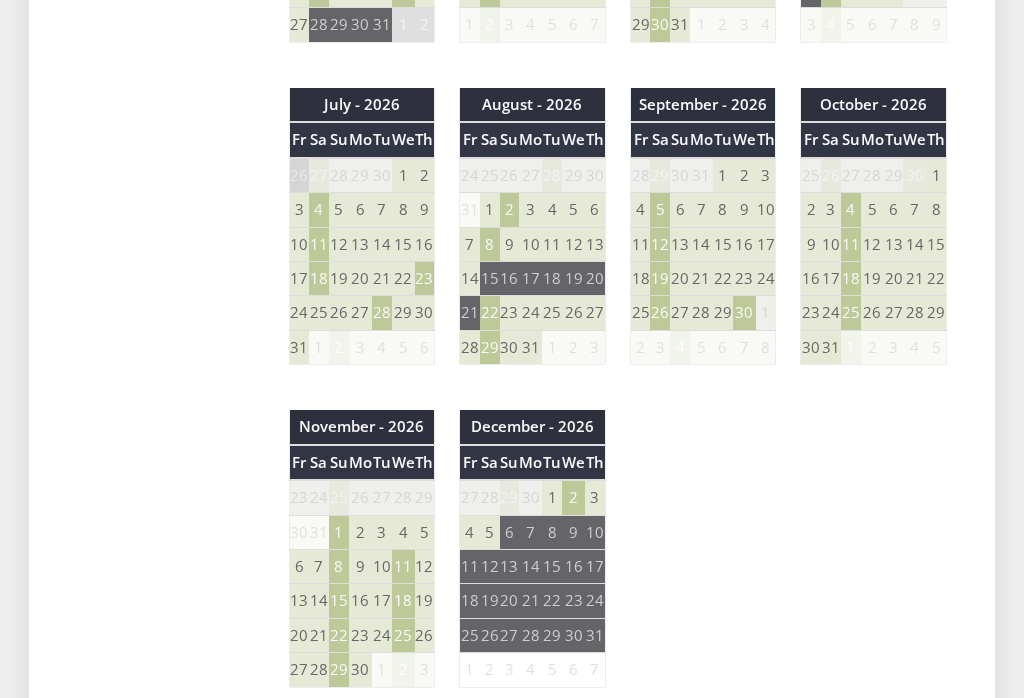 click on "18" at bounding box center [319, 279] 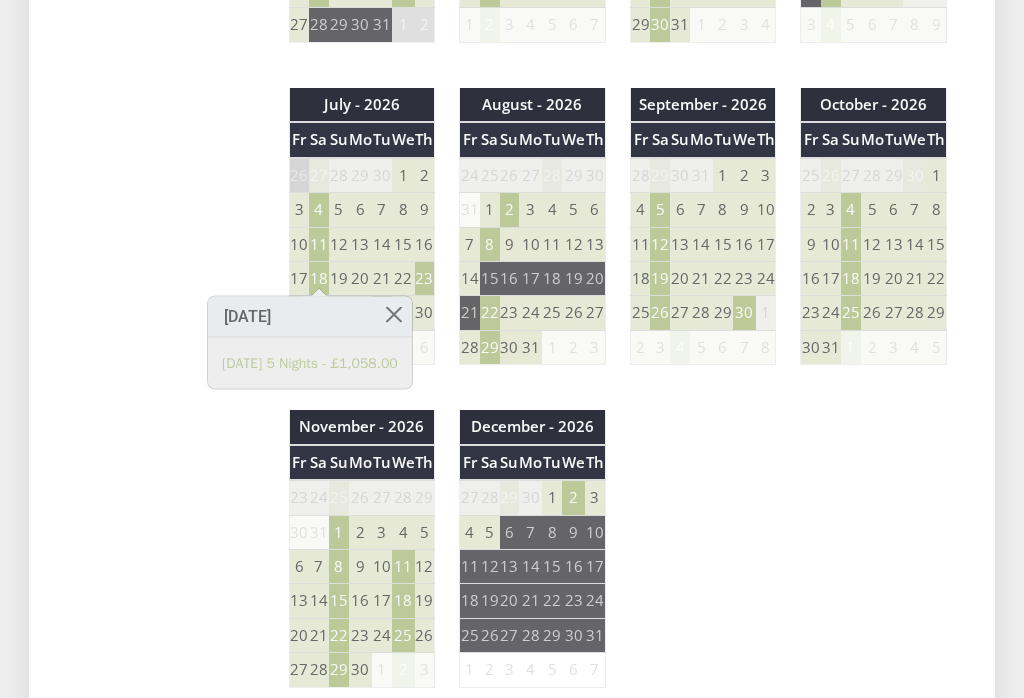 click on "September - 2026
Fr
Sa
Su
Mo
Tu
We
Th
28
29
30
31
1
2
3
4
5
6
7
8
9
10
11
12" at bounding box center (703, 236) 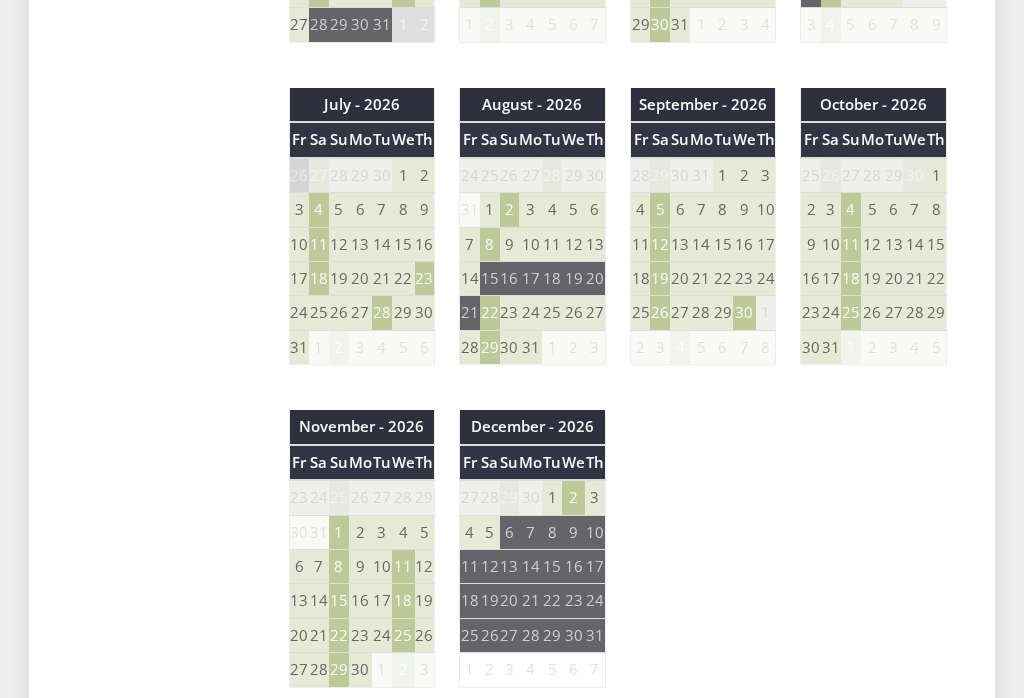 click on "8" at bounding box center [490, 244] 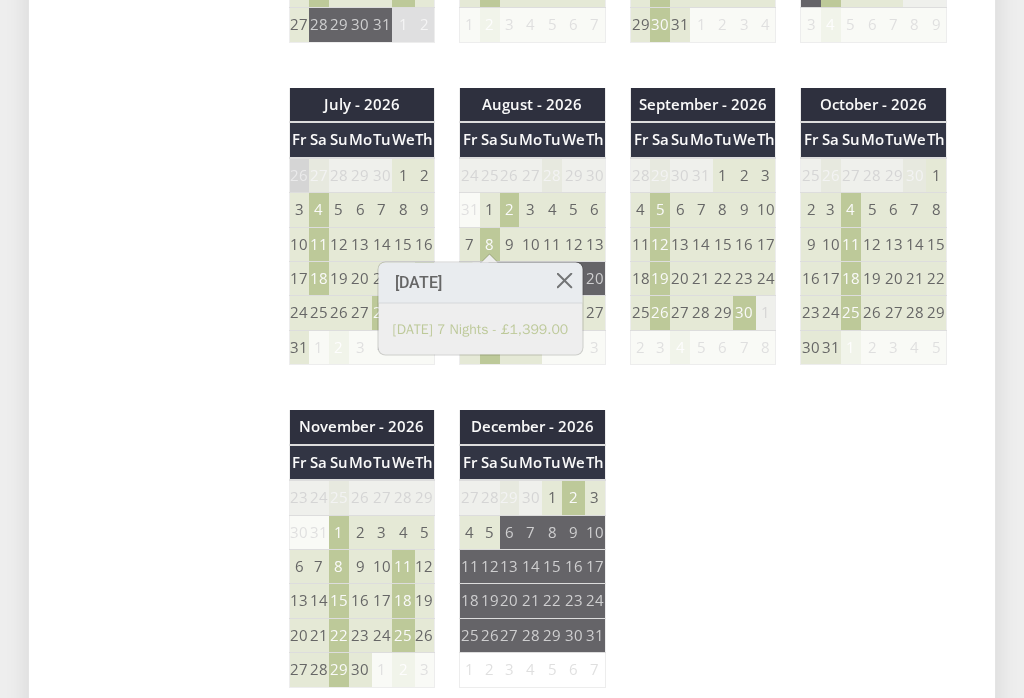 click on "July - 2025
Fr
Sa
Su
Mo
Tu
We
Th
27
28
29
30
1
2
3
4
5
6
7
8
9
10
11
12" at bounding box center [618, -76] 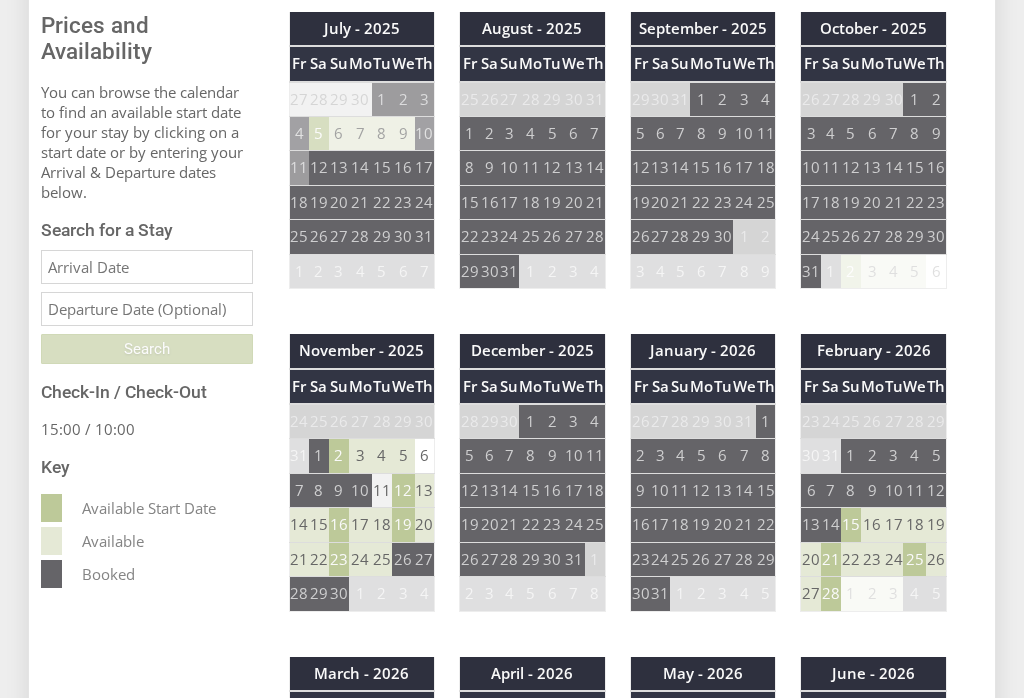 scroll, scrollTop: 821, scrollLeft: 0, axis: vertical 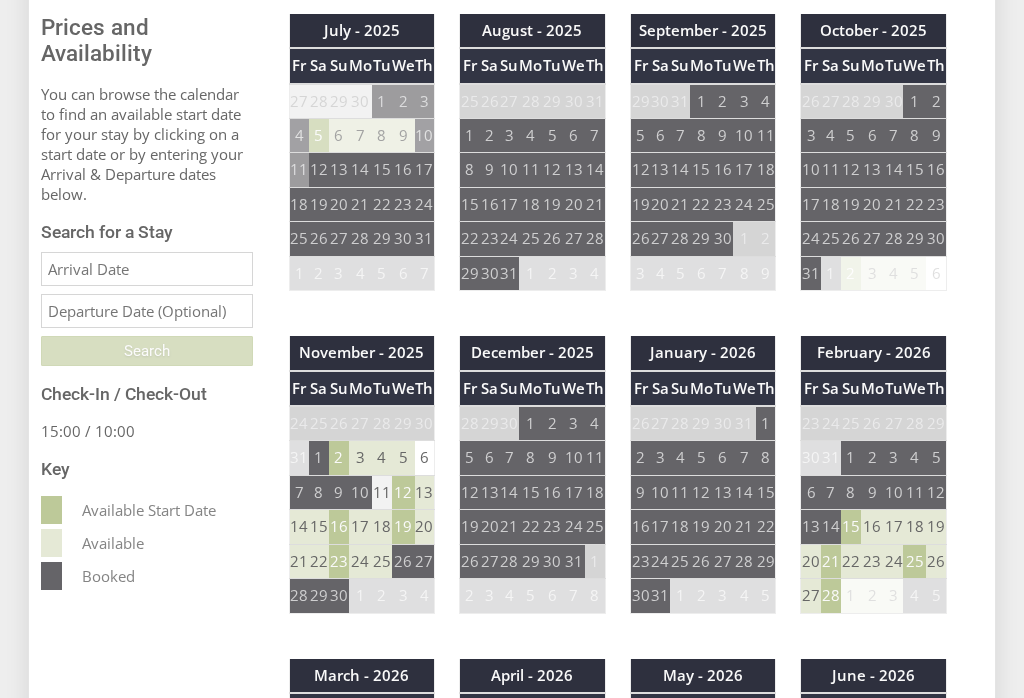 click on "5" at bounding box center [319, 136] 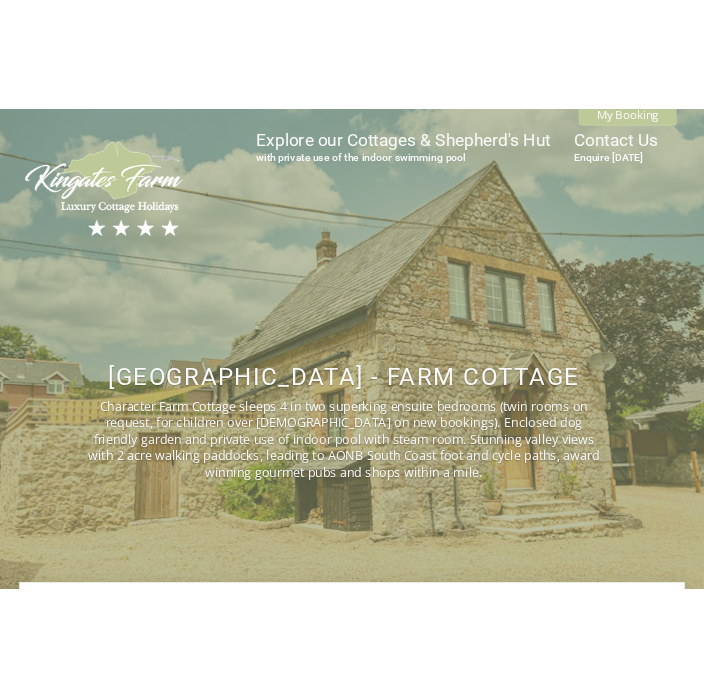 scroll, scrollTop: 0, scrollLeft: 0, axis: both 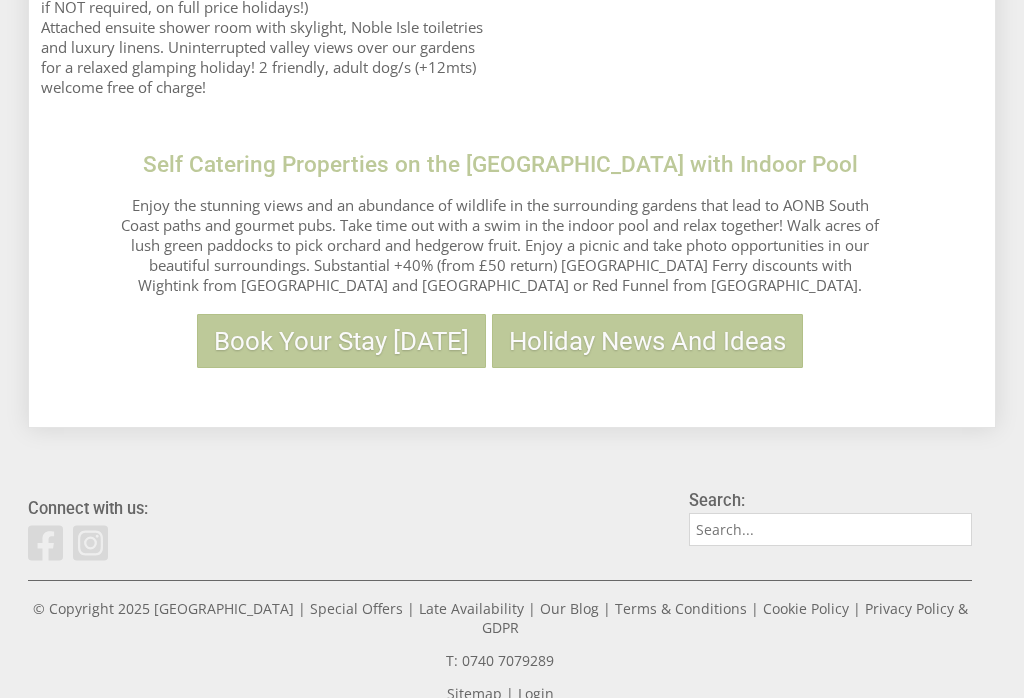 click on "Holiday News And Ideas" at bounding box center (647, 342) 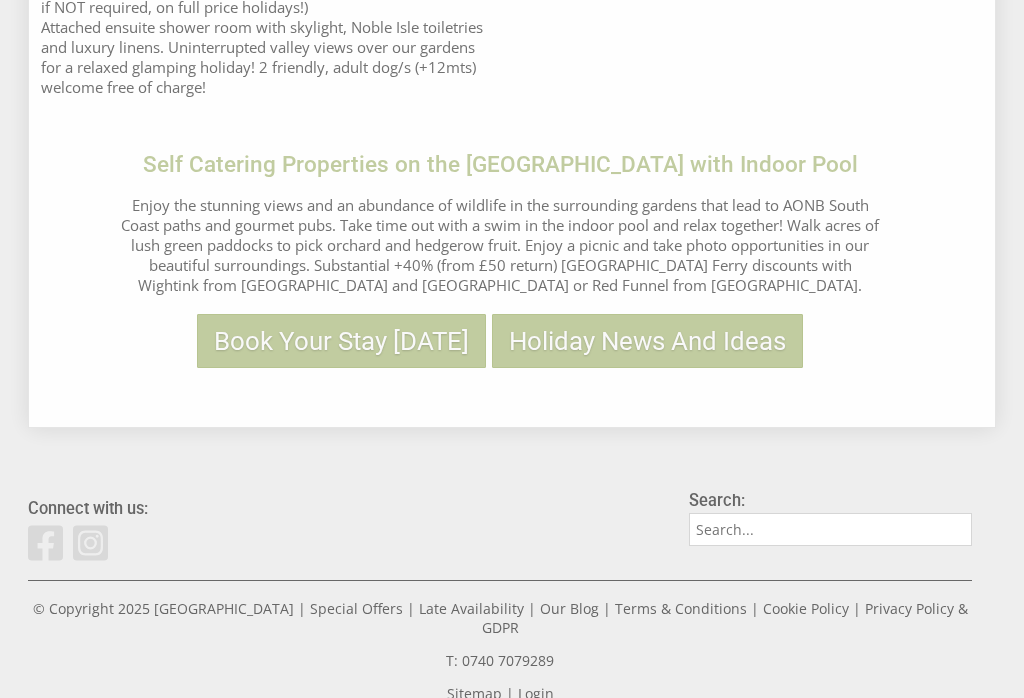 scroll, scrollTop: 1762, scrollLeft: 0, axis: vertical 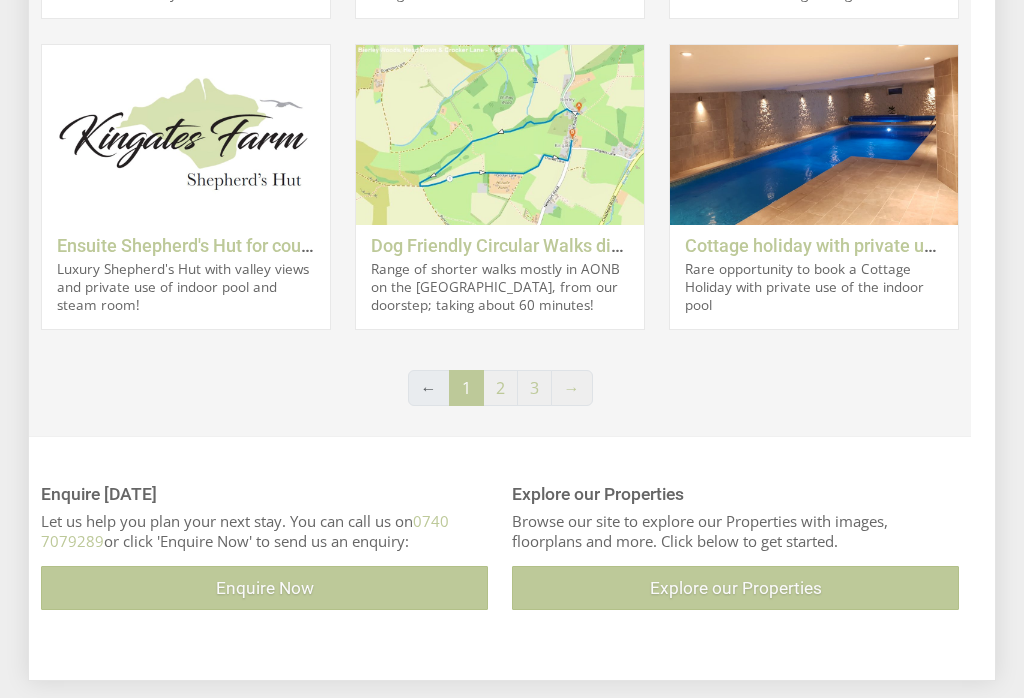 click on "Range of shorter walks mostly in AONB on the Isle of Wight, from our doorstep; taking about 60 minutes!" at bounding box center [500, 287] 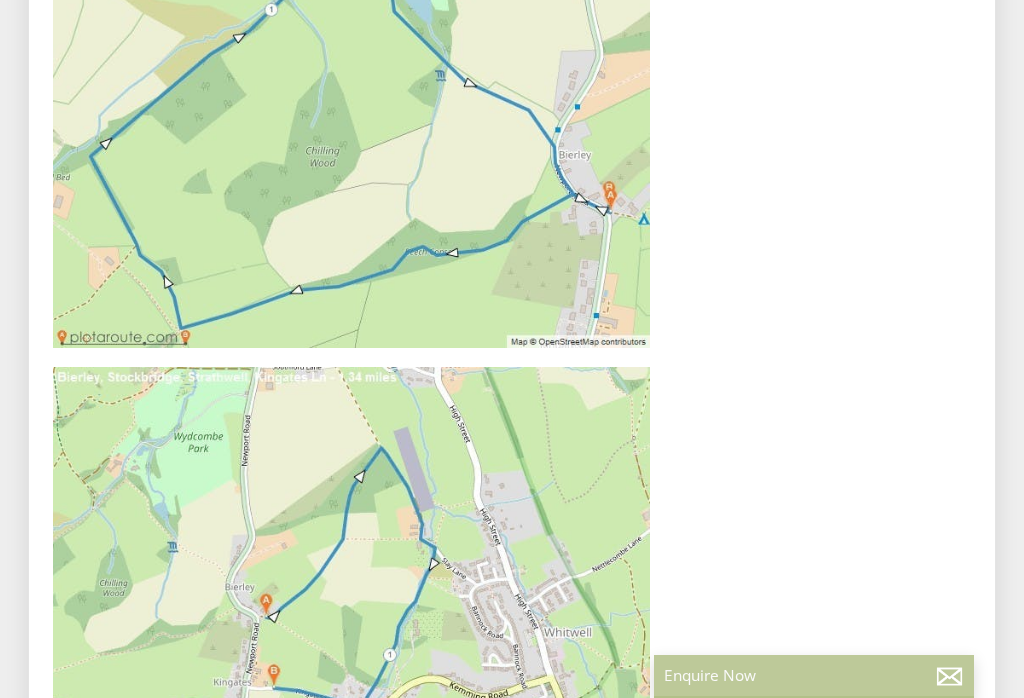 scroll, scrollTop: 0, scrollLeft: 0, axis: both 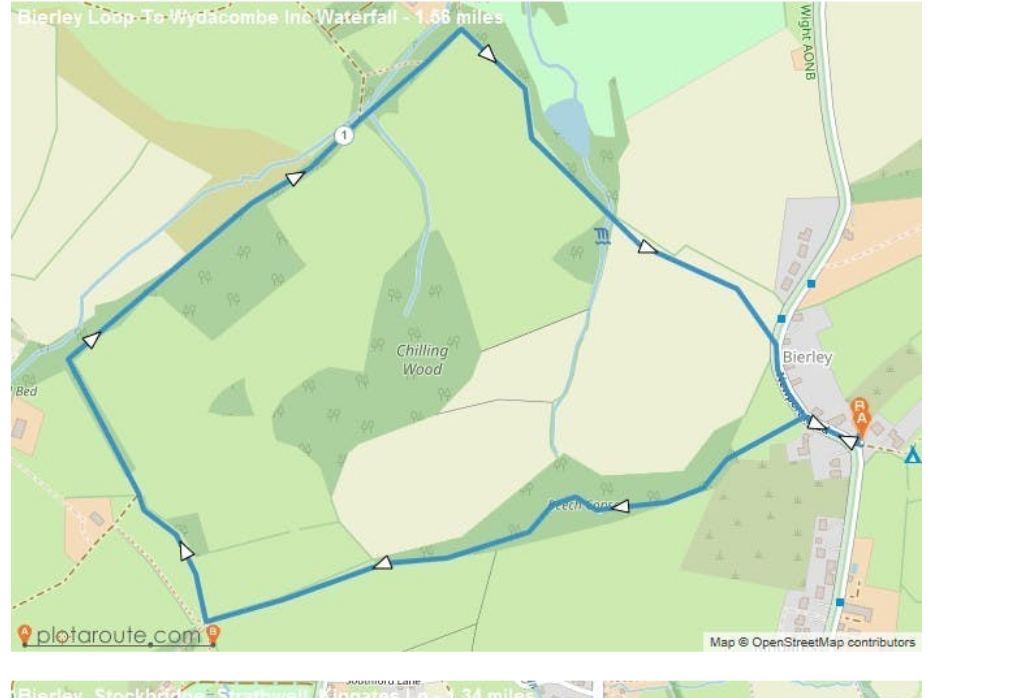 click at bounding box center (351, 388) 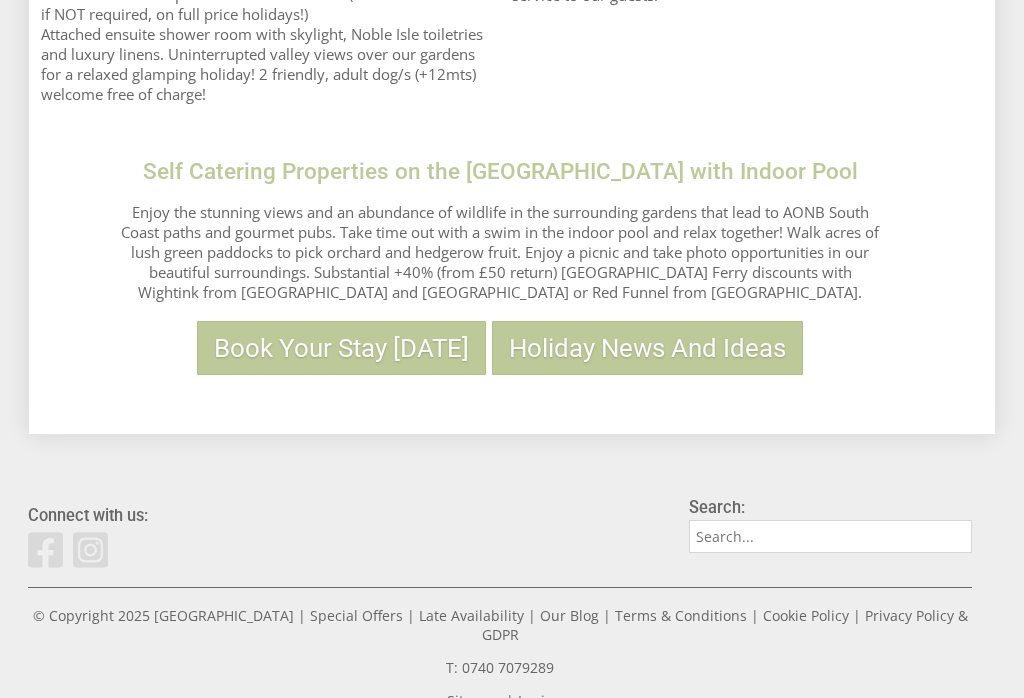 scroll, scrollTop: 1827, scrollLeft: 0, axis: vertical 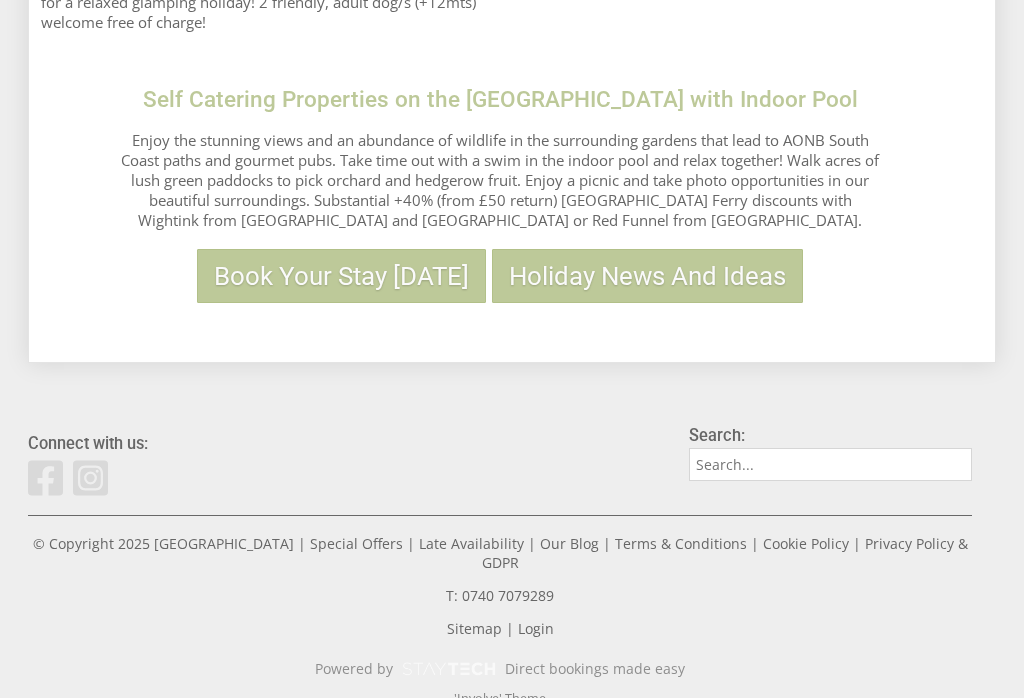 click on "Holiday News And Ideas" at bounding box center [647, 276] 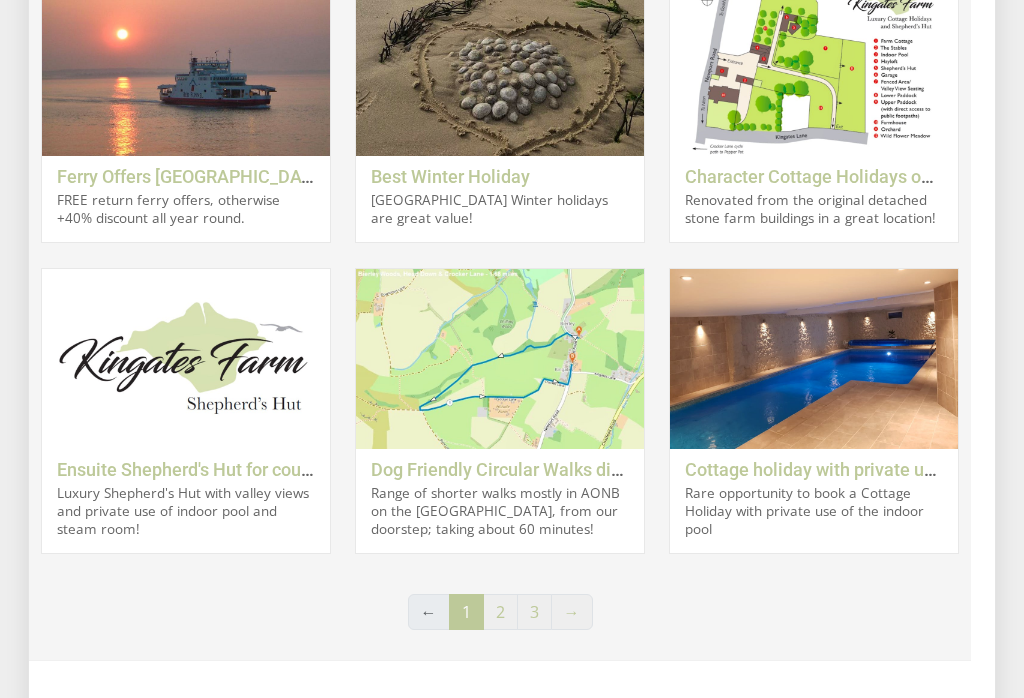 scroll, scrollTop: 798, scrollLeft: 0, axis: vertical 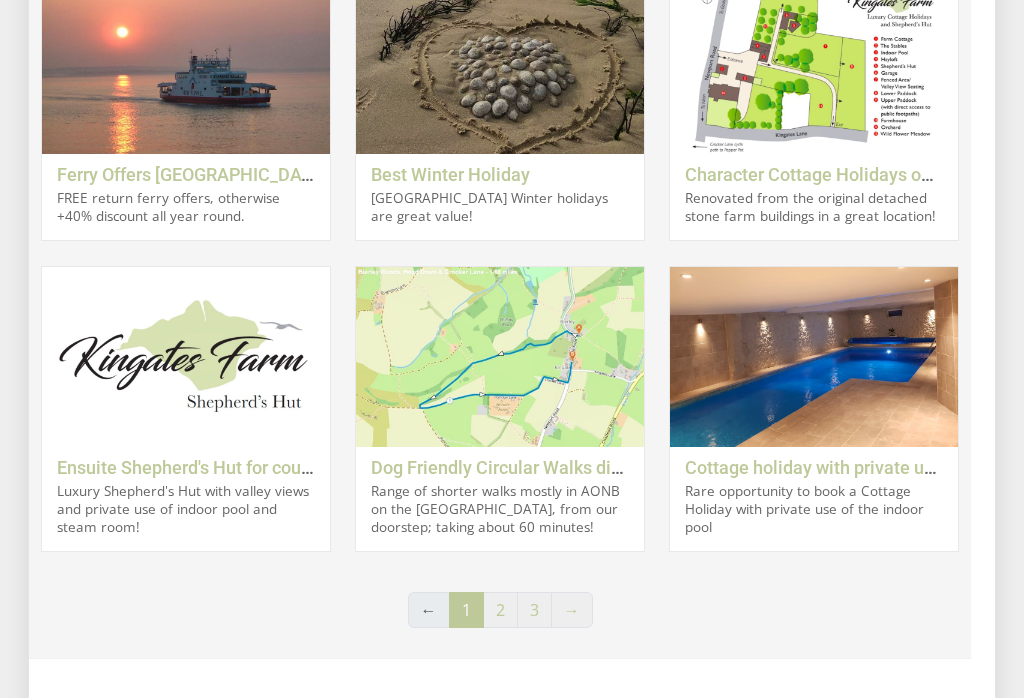 click at bounding box center [500, 357] 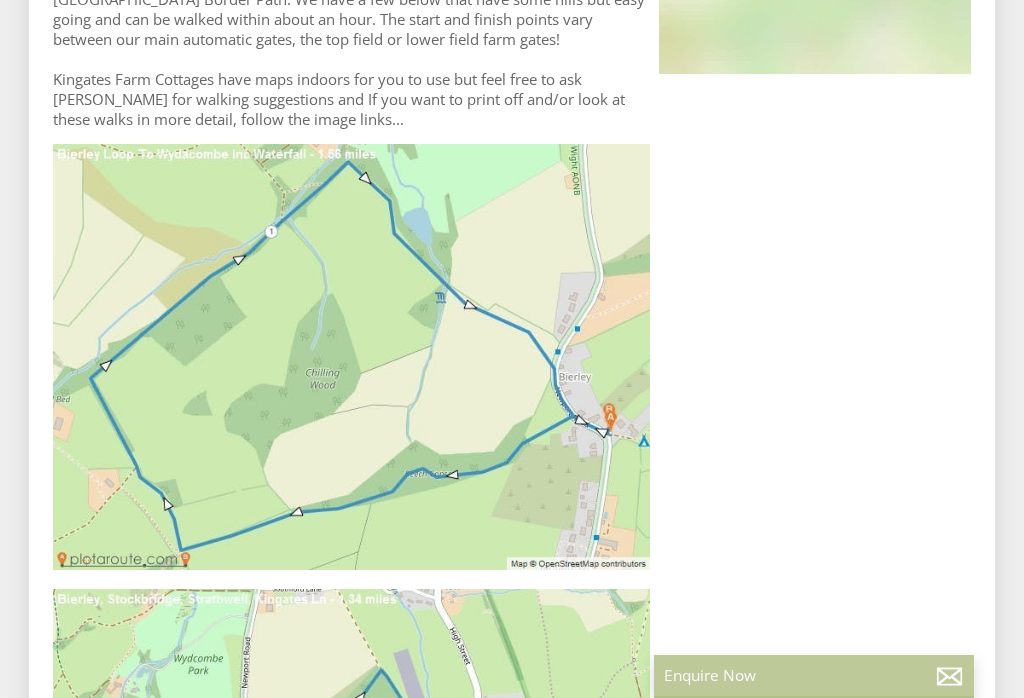 scroll, scrollTop: 0, scrollLeft: 0, axis: both 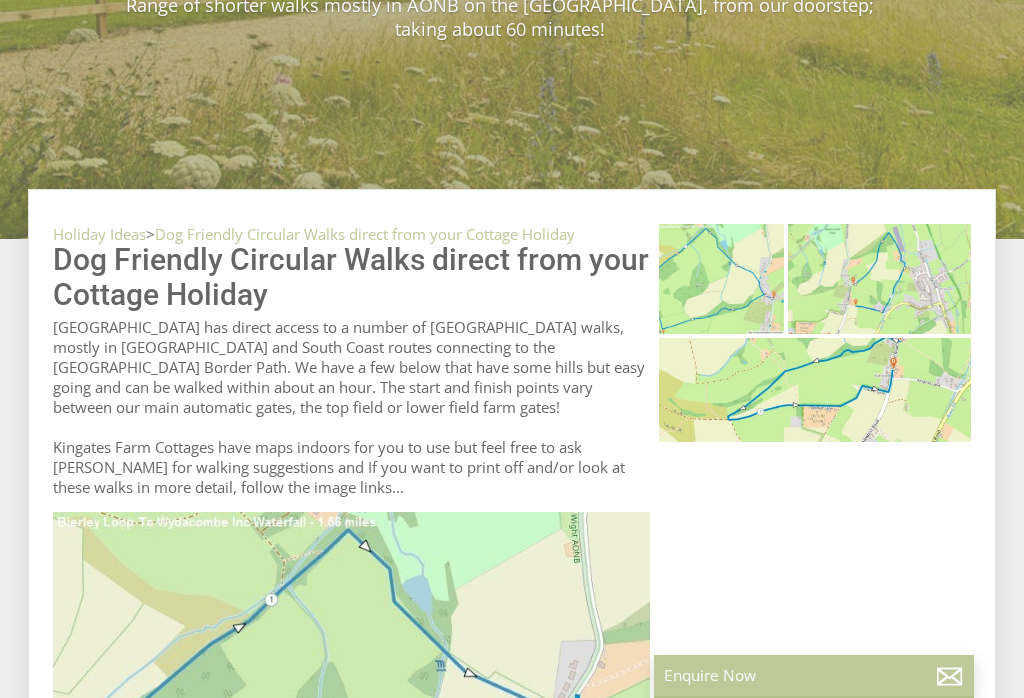 click at bounding box center (721, 279) 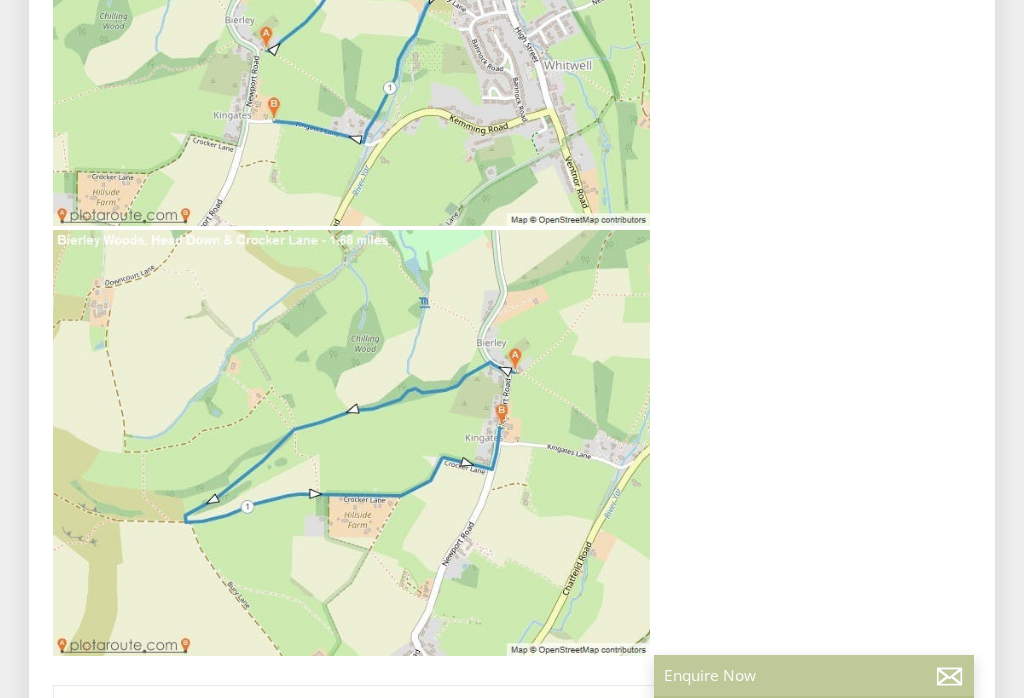 scroll, scrollTop: 1629, scrollLeft: 0, axis: vertical 